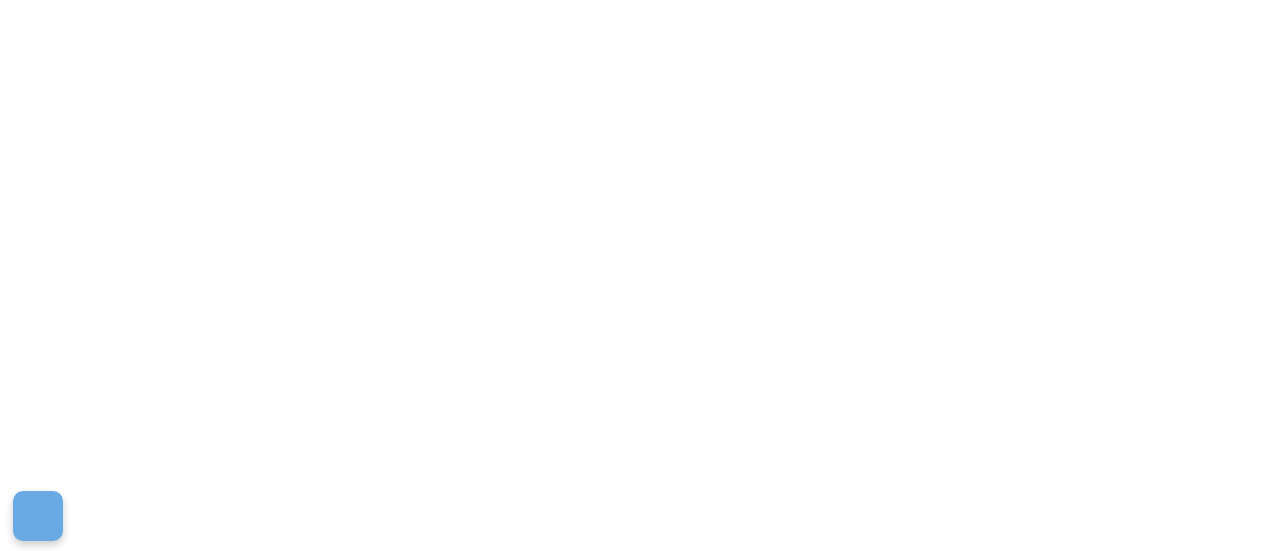 scroll, scrollTop: 0, scrollLeft: 0, axis: both 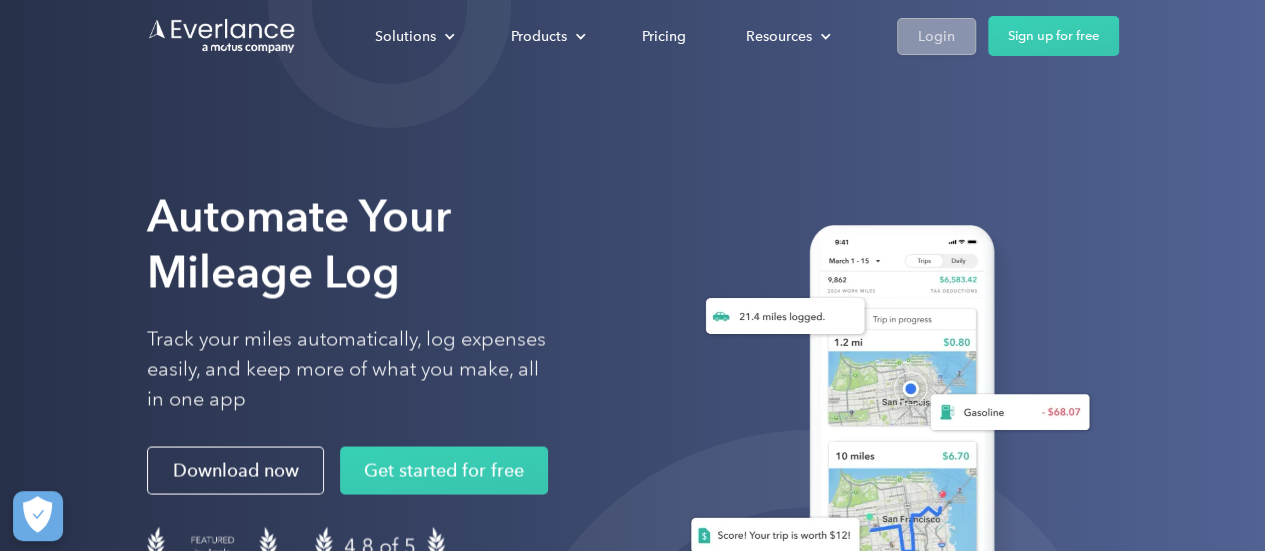 click on "Login" at bounding box center [936, 36] 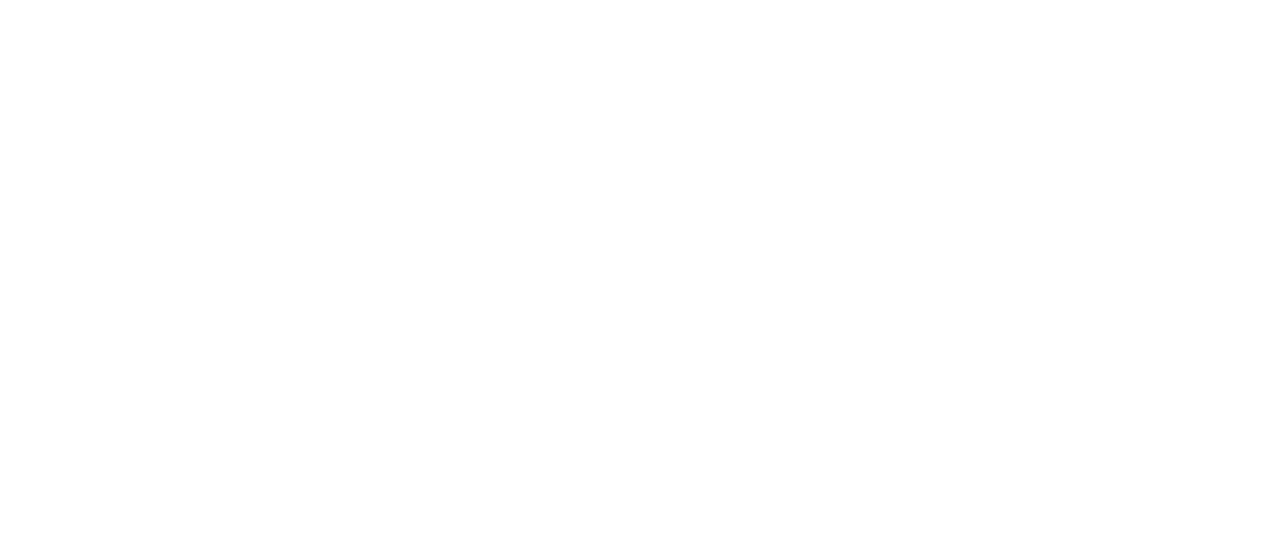scroll, scrollTop: 0, scrollLeft: 0, axis: both 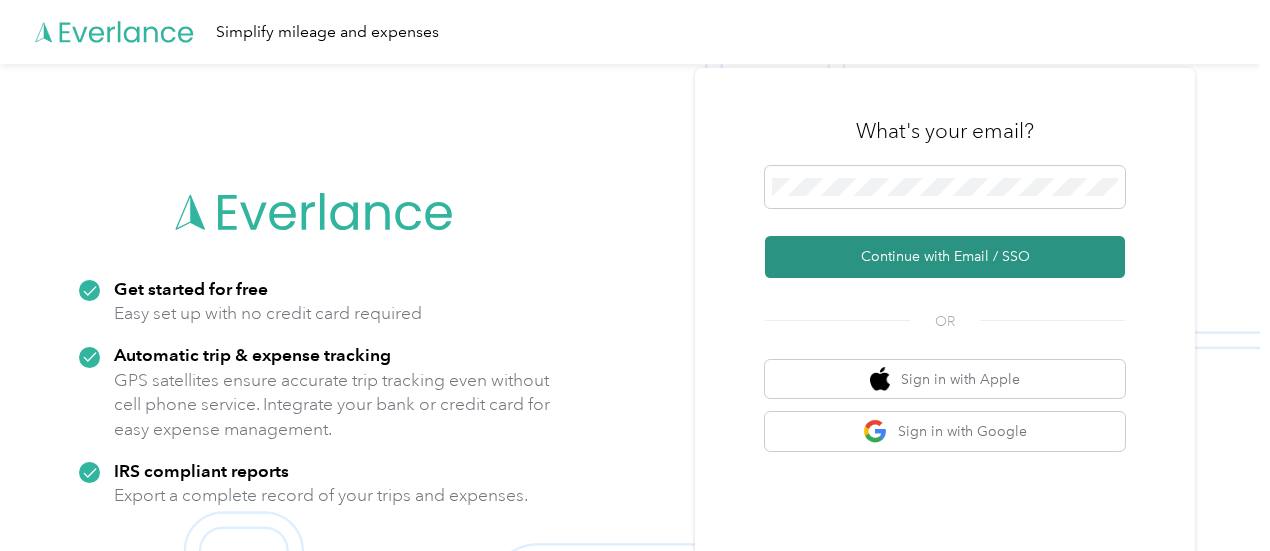 click on "Continue with Email / SSO" at bounding box center (945, 257) 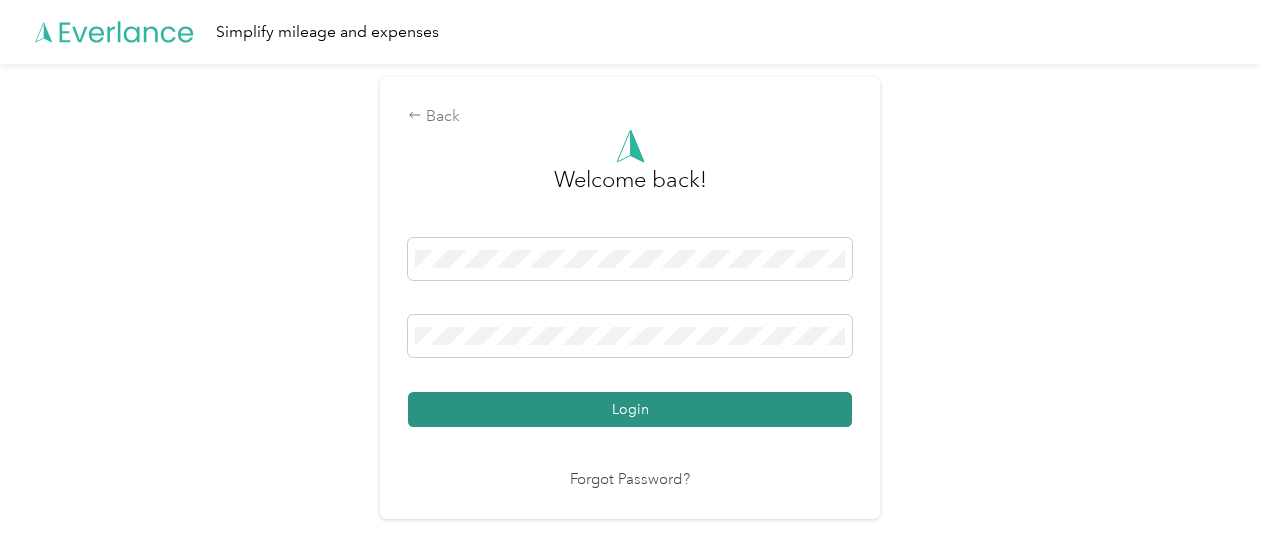 click on "Login" at bounding box center (630, 409) 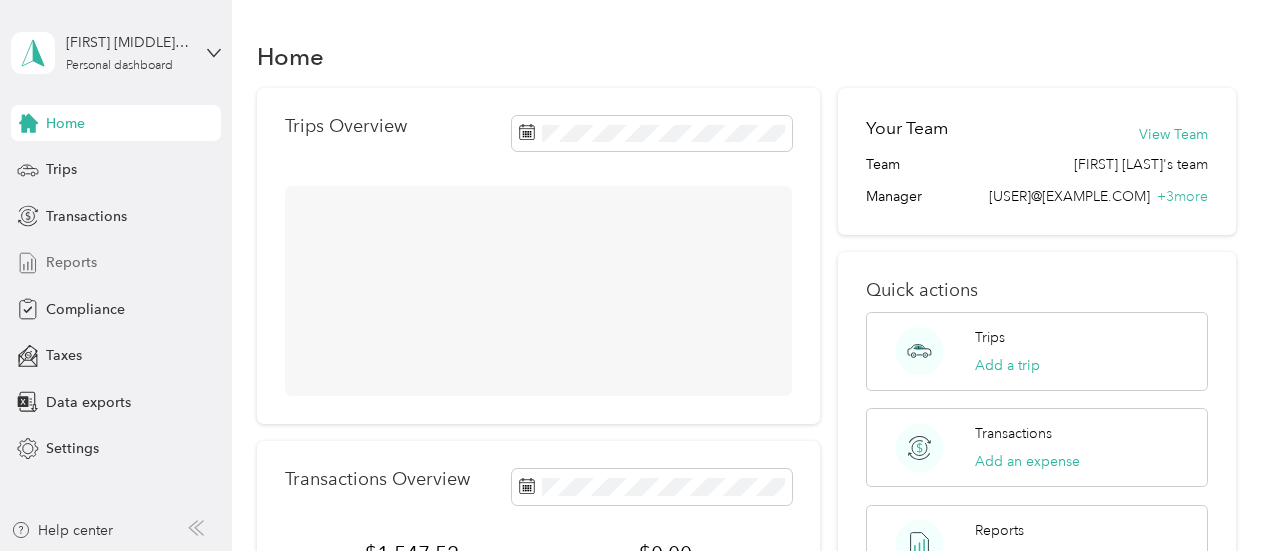 click on "Reports" at bounding box center (71, 262) 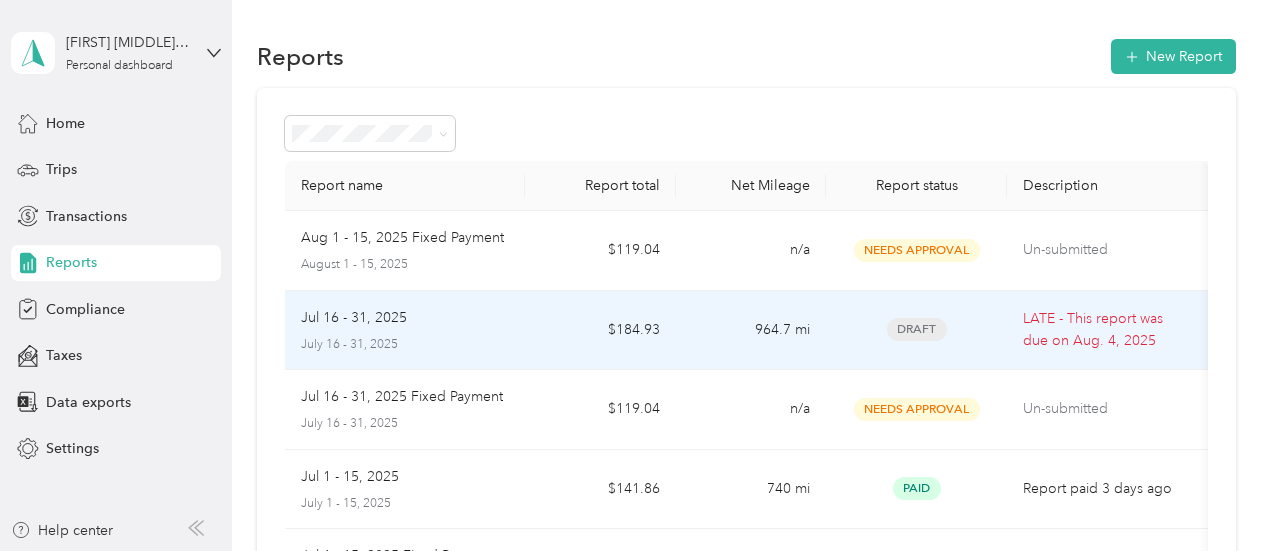 click on "[DATE] - [DATE] [DATE] [DATE] - [DATE]" at bounding box center [405, 330] 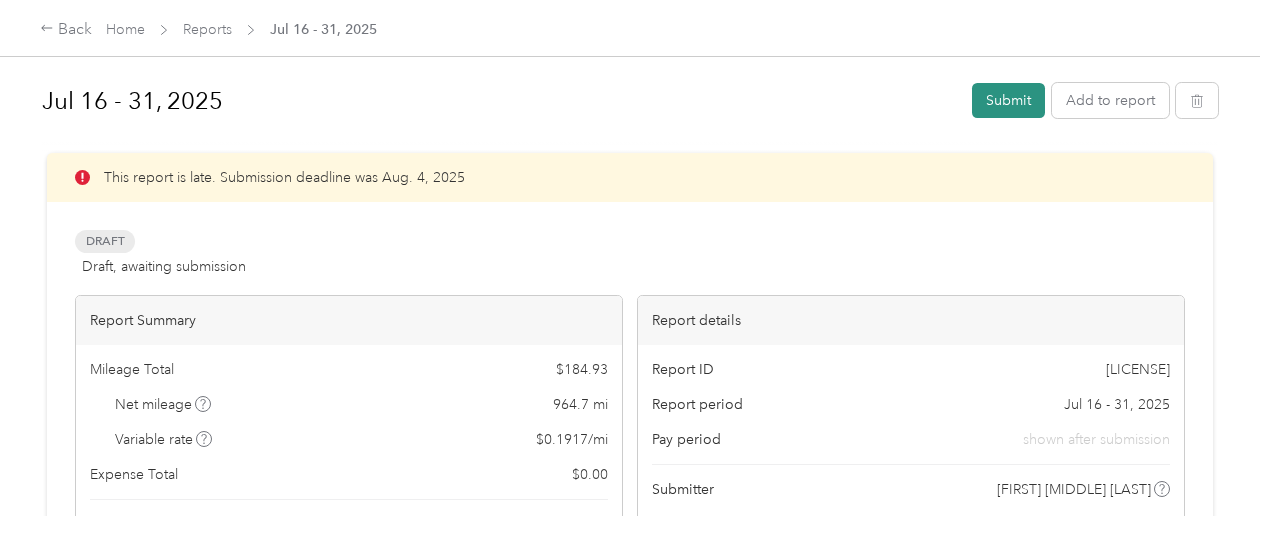 click on "Submit" at bounding box center (1008, 100) 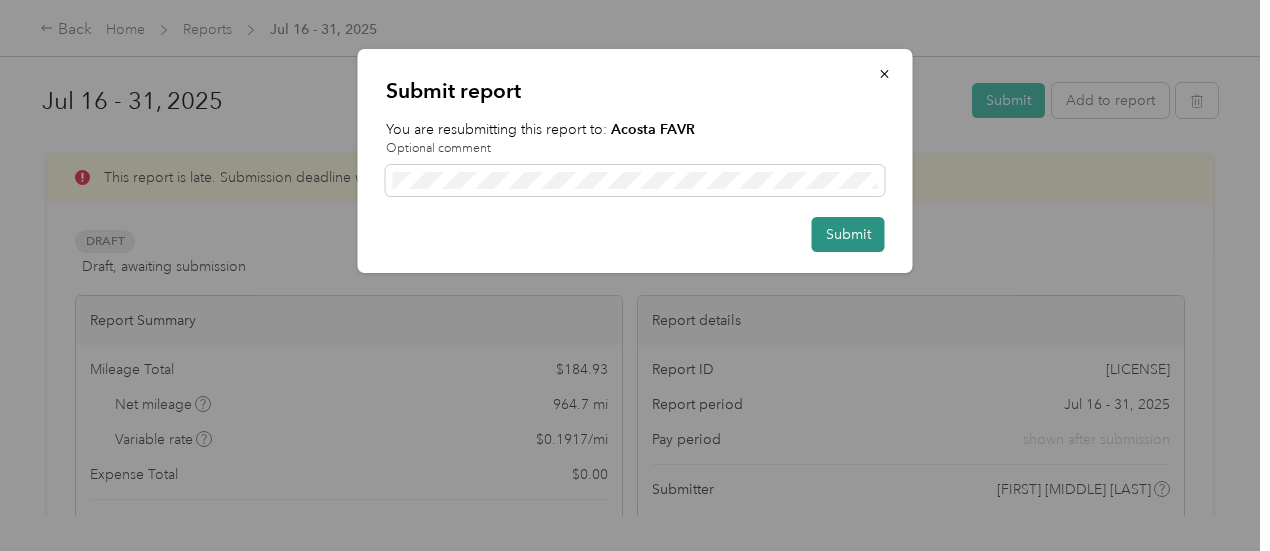 click on "Submit" at bounding box center (848, 234) 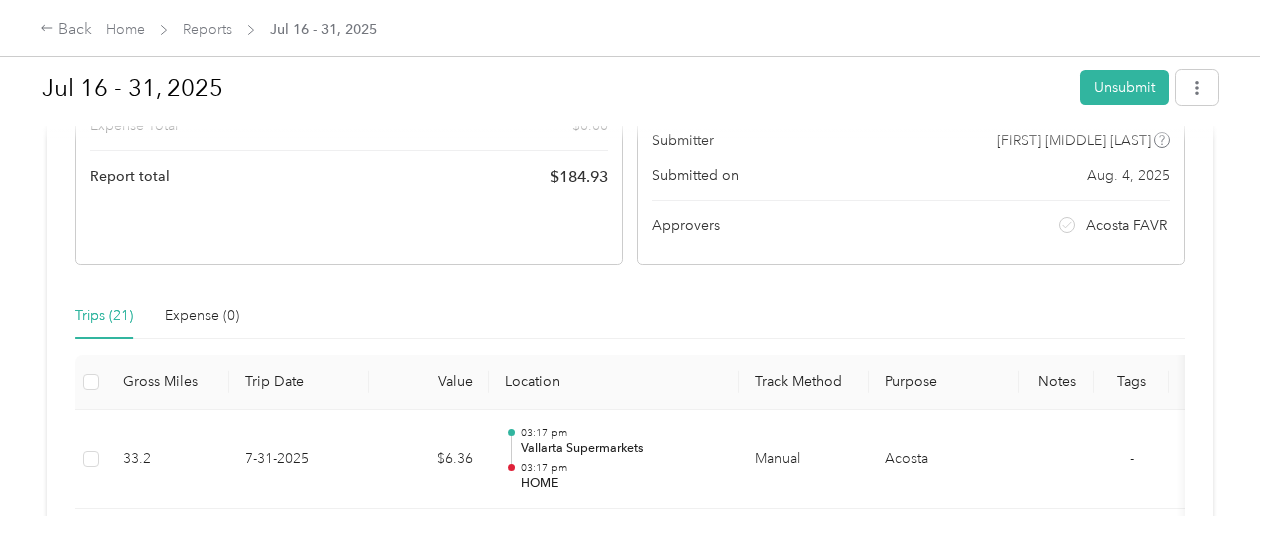 scroll, scrollTop: 0, scrollLeft: 0, axis: both 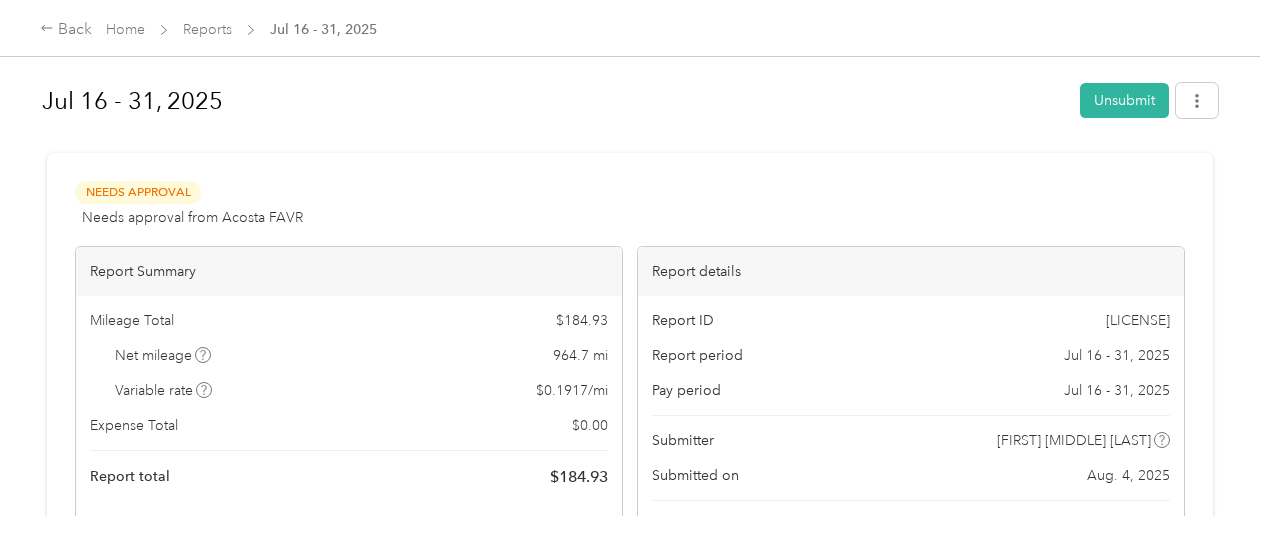 click on "Back Home Reports [DATE] - [DATE], [YEAR]" at bounding box center [635, 28] 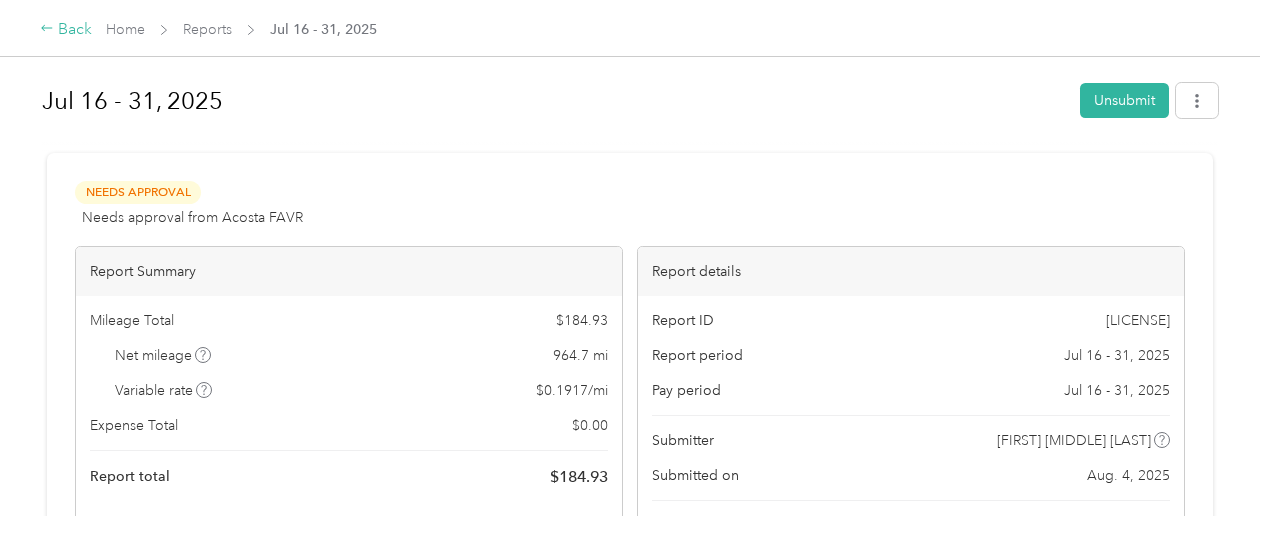 click 